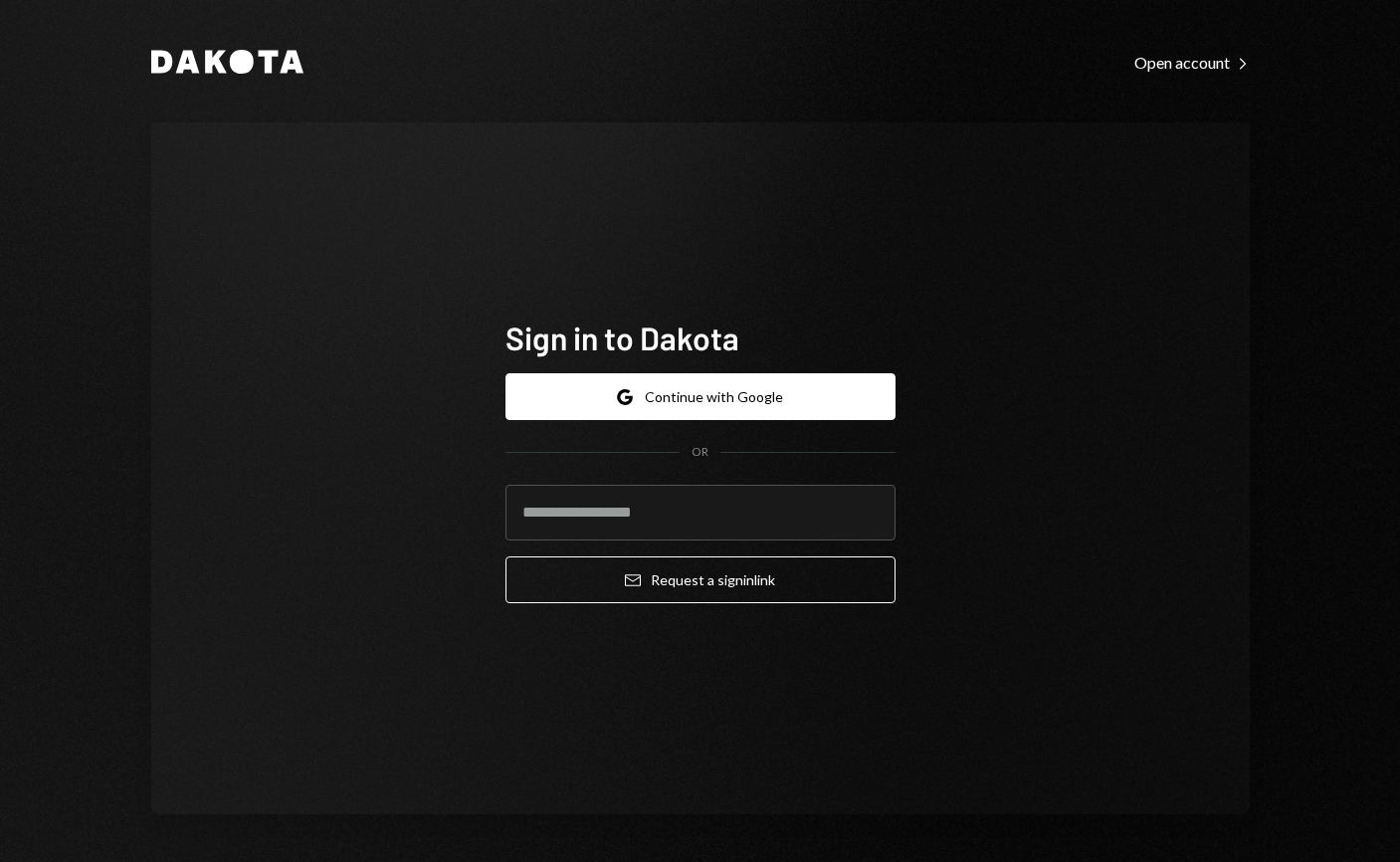 scroll, scrollTop: 0, scrollLeft: 0, axis: both 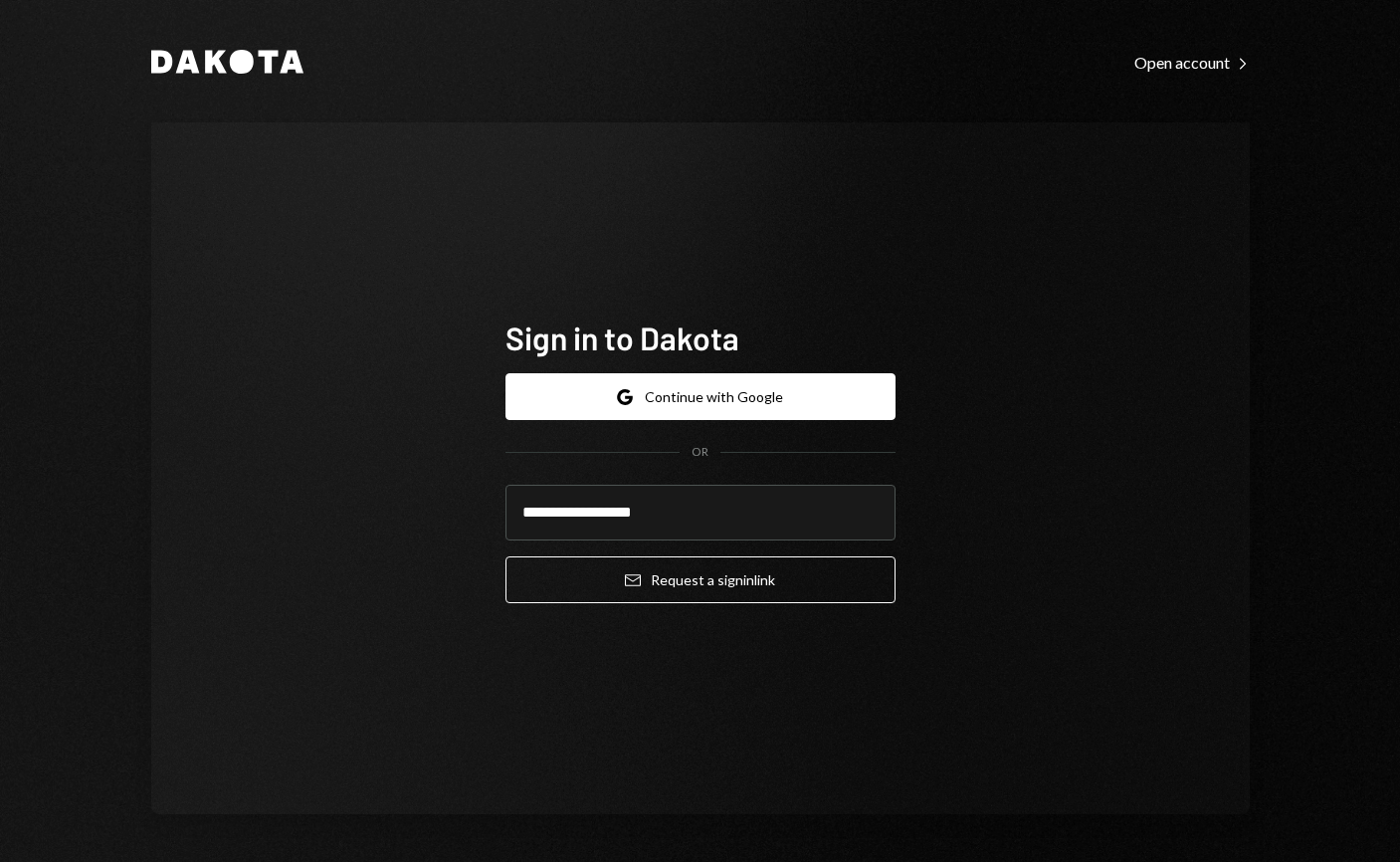 type on "**********" 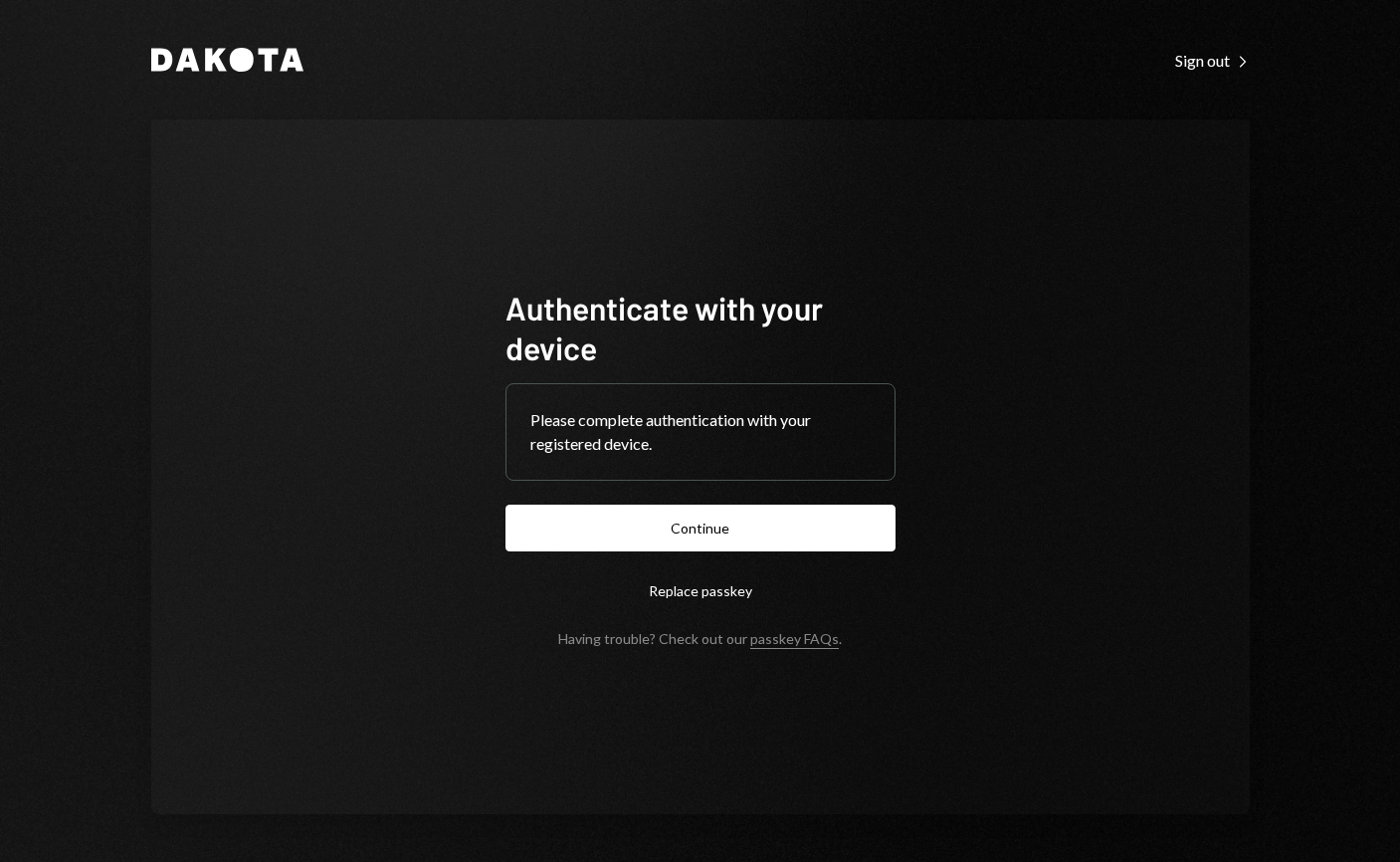 scroll, scrollTop: 0, scrollLeft: 0, axis: both 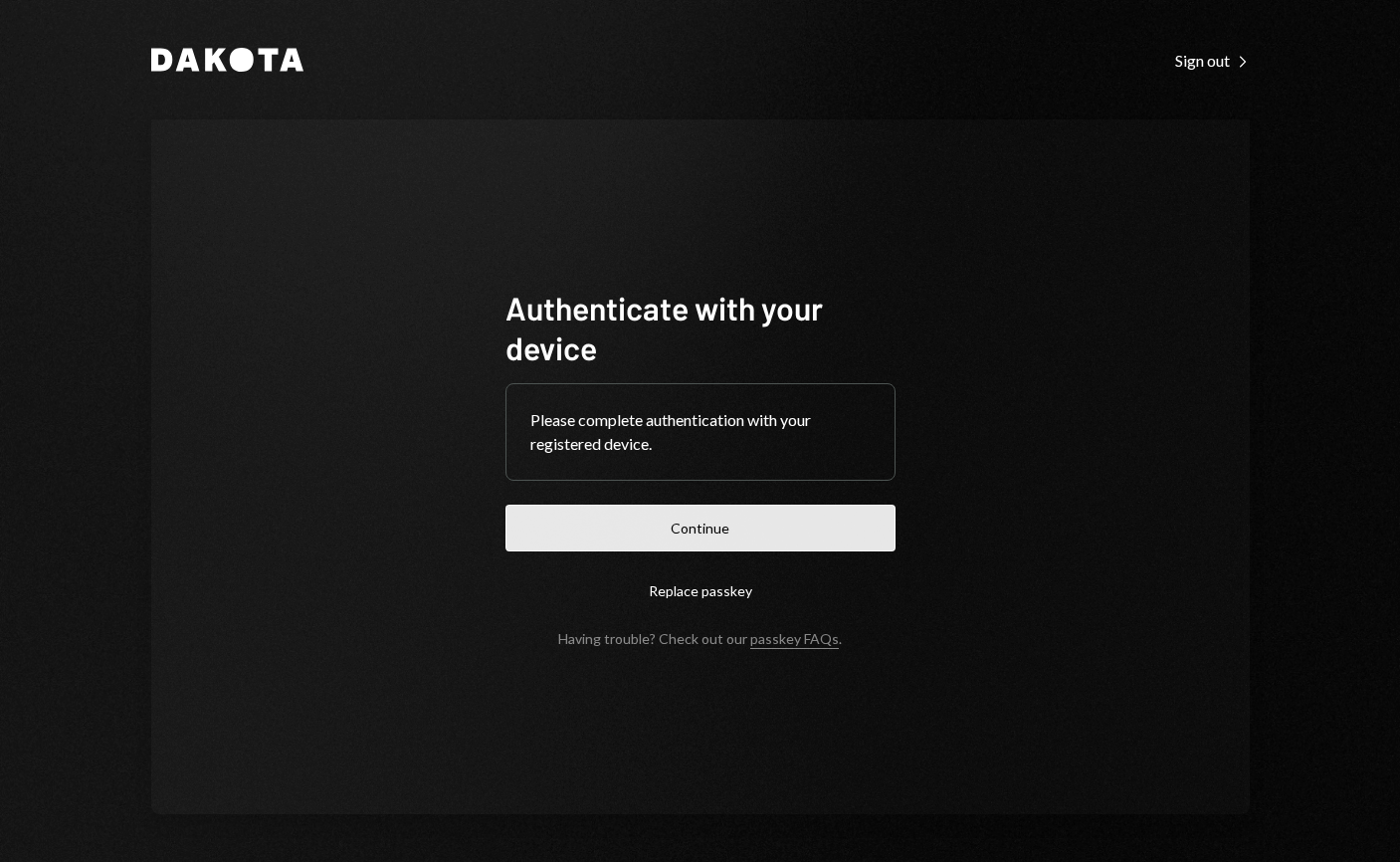 click on "Continue" at bounding box center [700, 528] 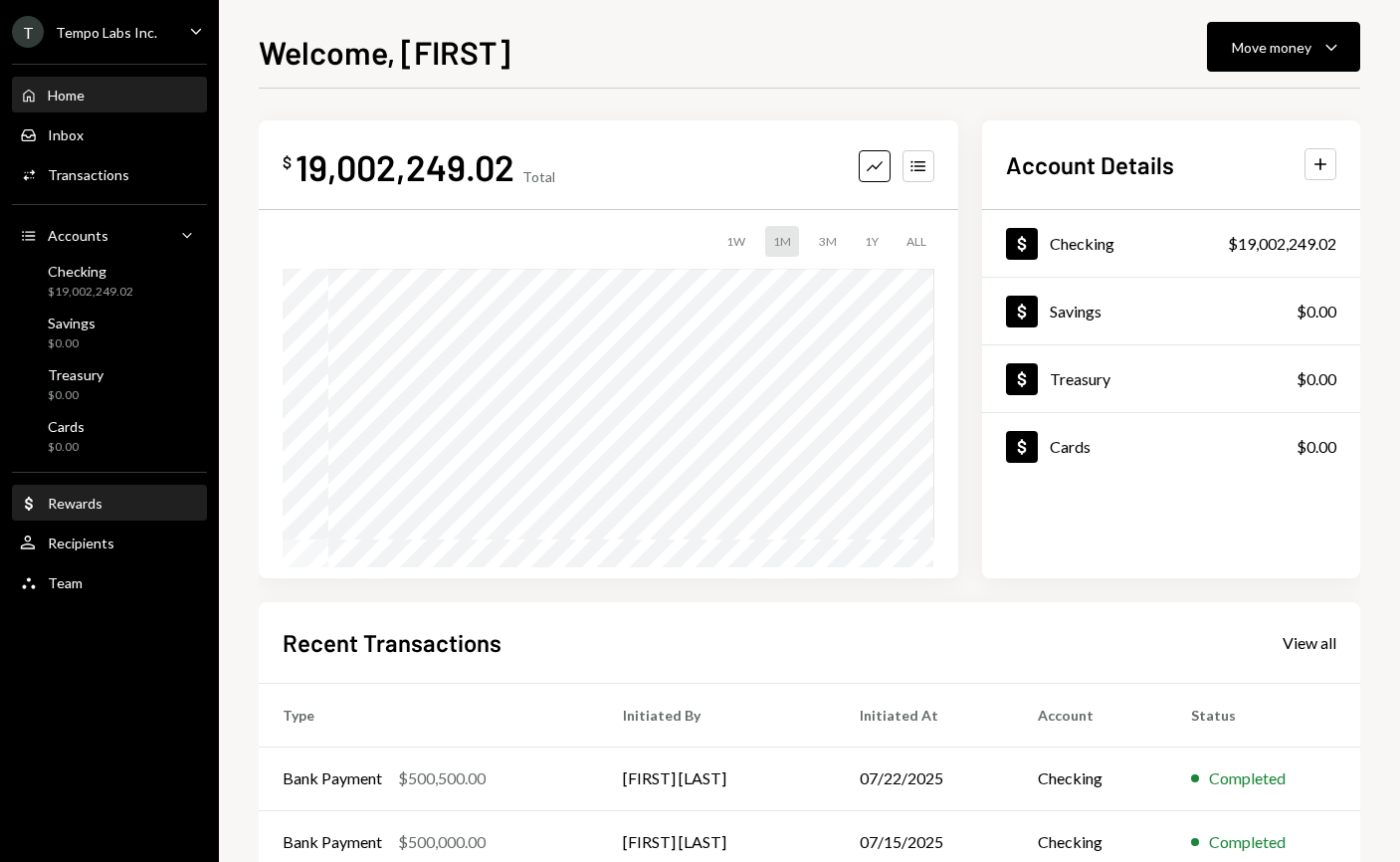 click on "Rewards" at bounding box center (75, 503) 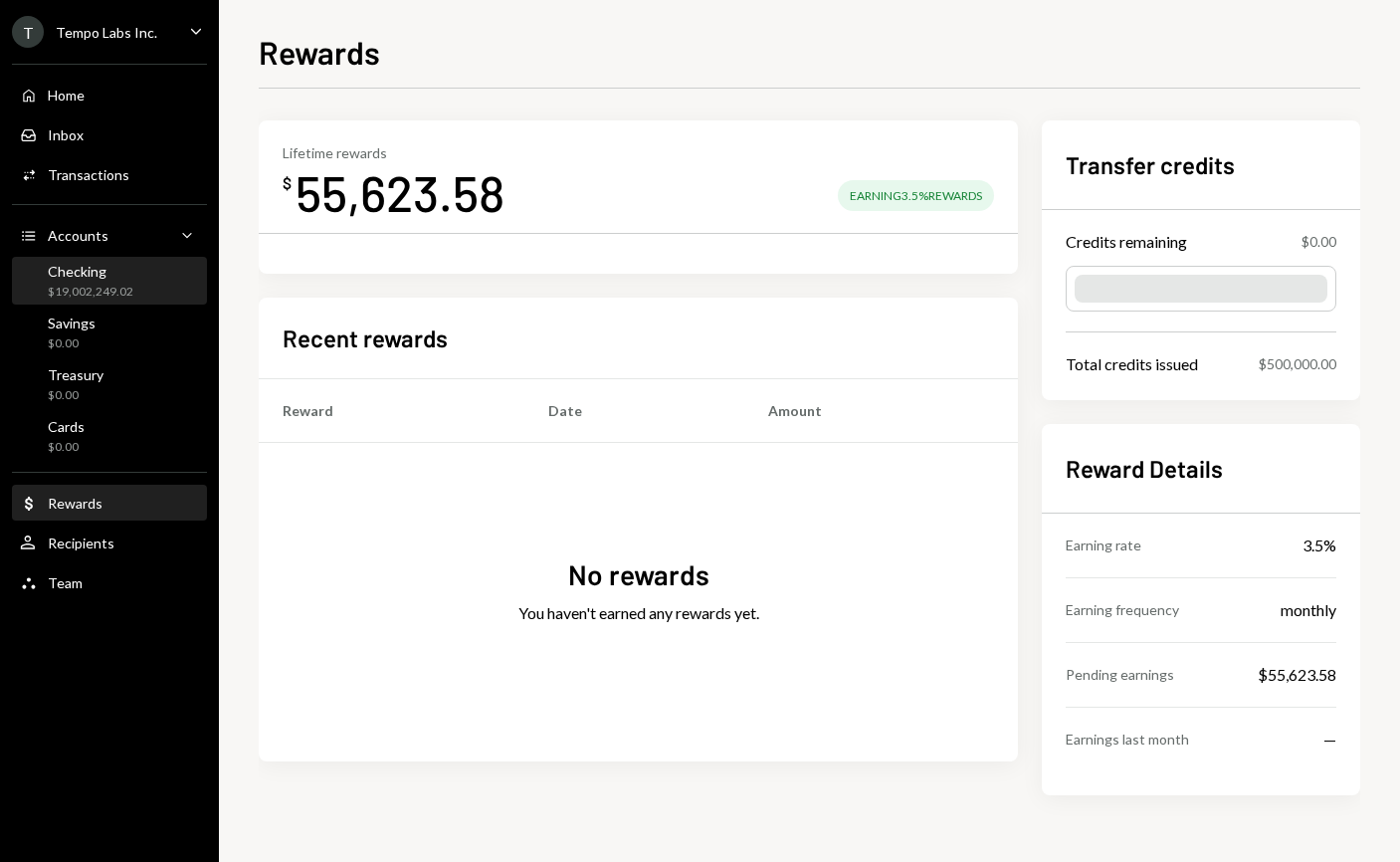 click on "Checking" at bounding box center (91, 271) 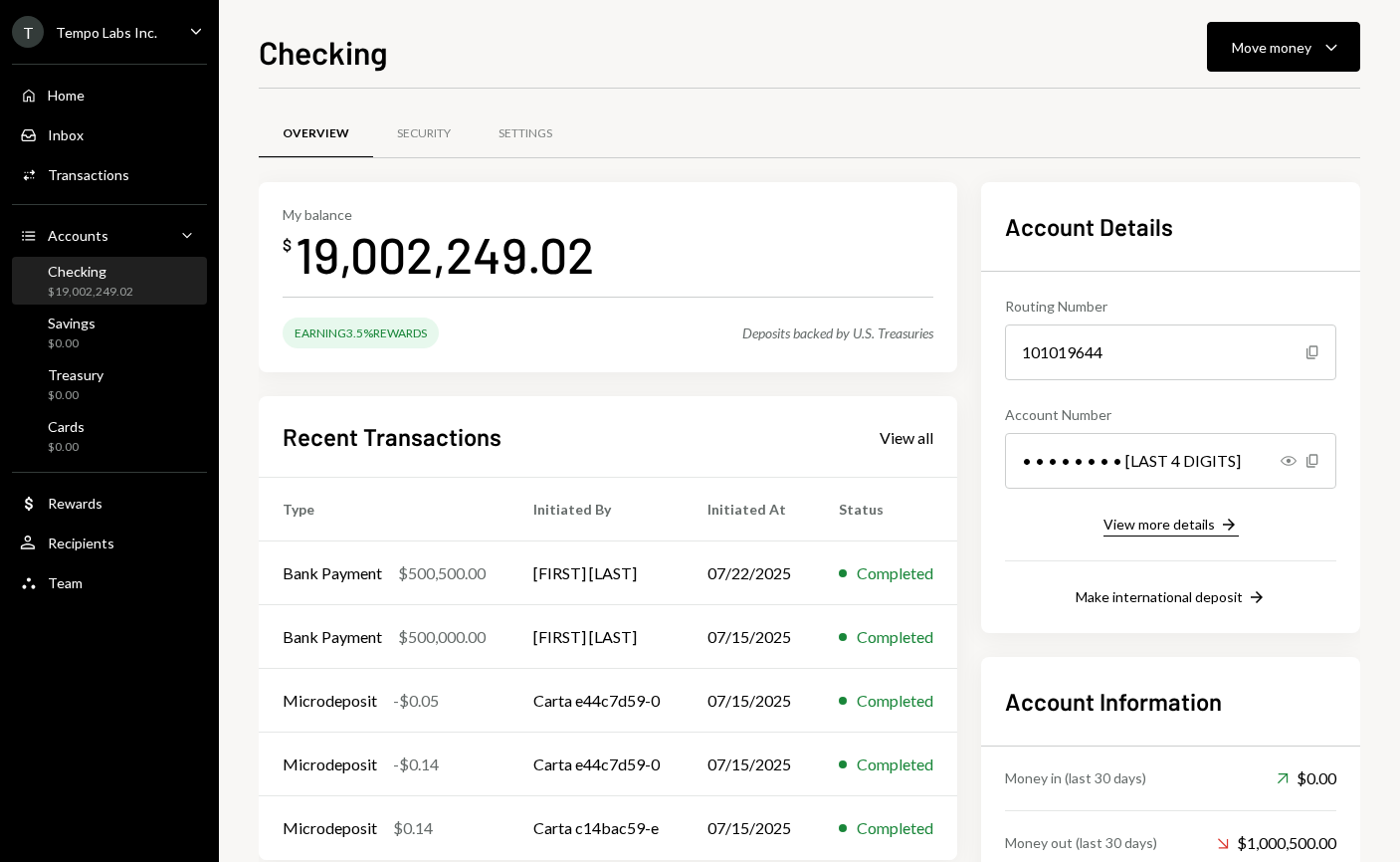 click on "View more details" at bounding box center (1159, 524) 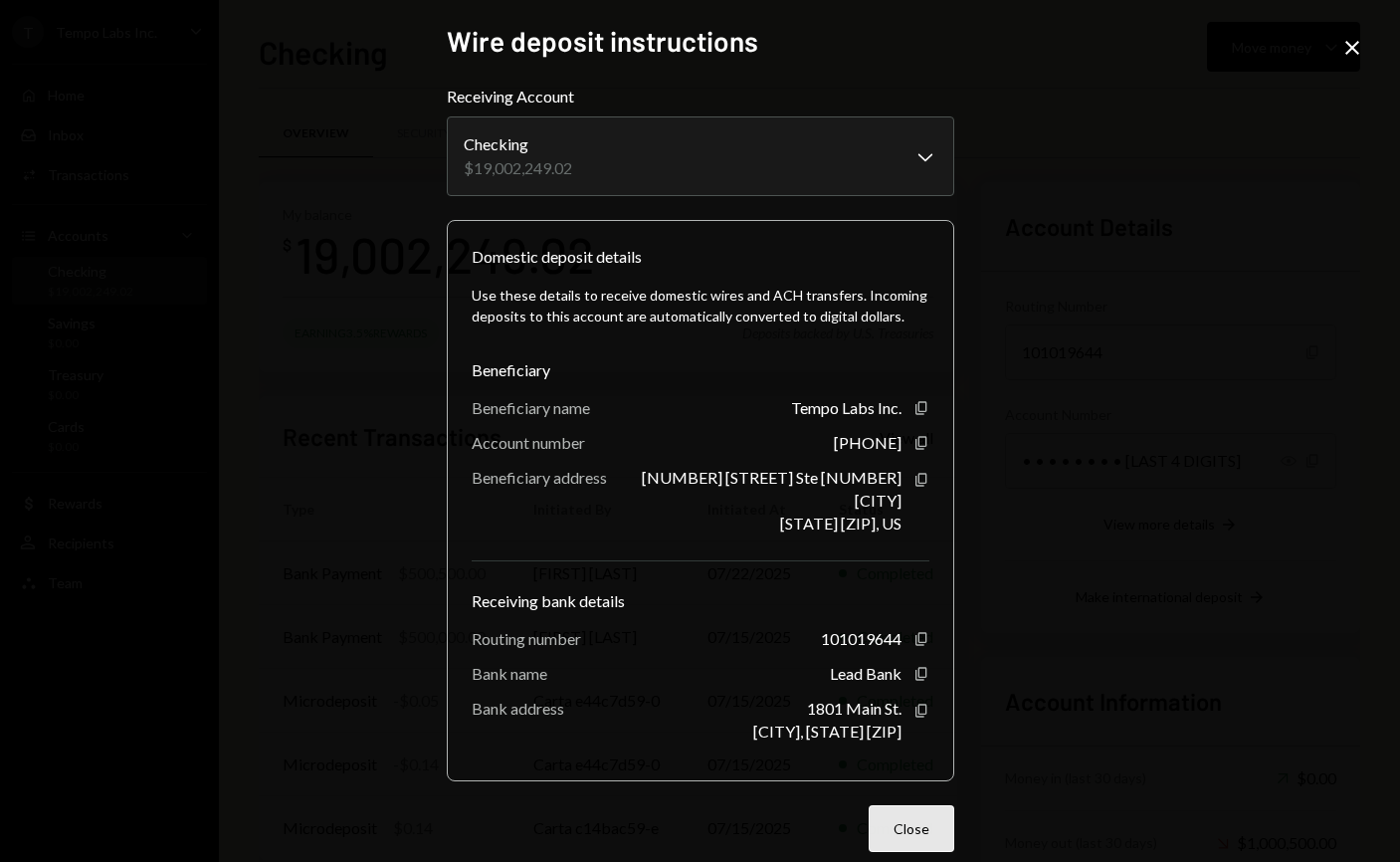 click on "Close" at bounding box center [911, 828] 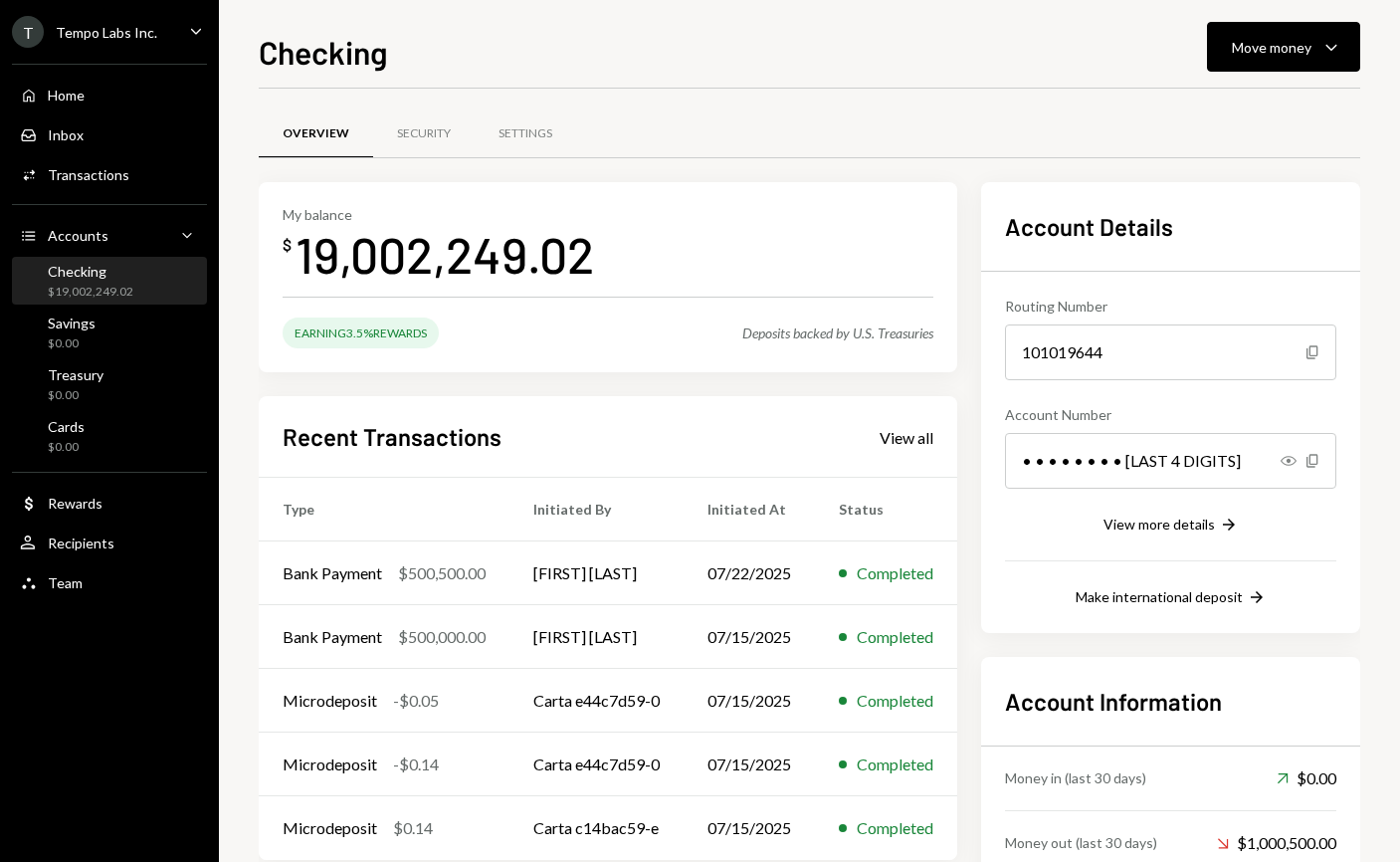 click on "Caret Down" 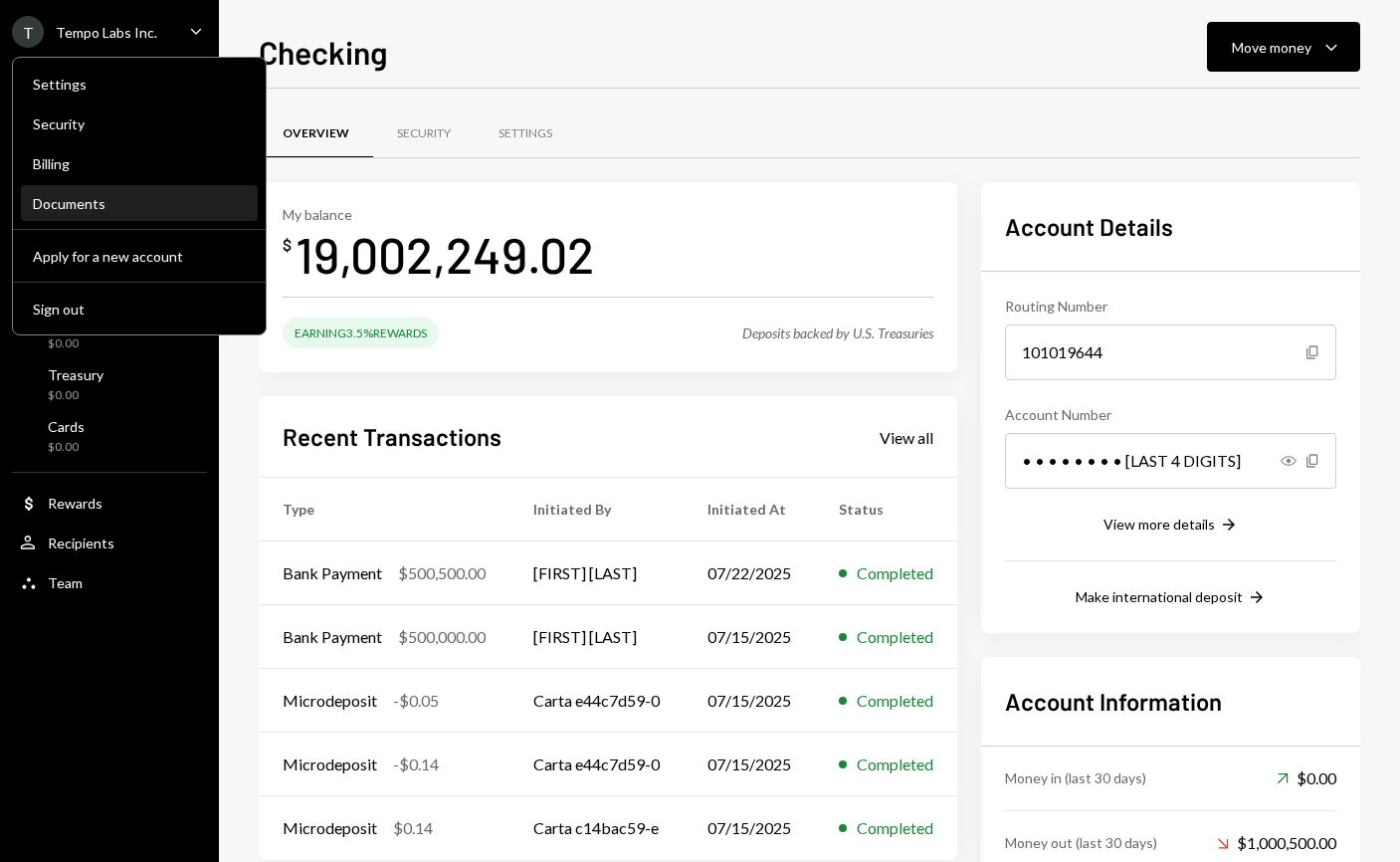 click on "Documents" at bounding box center [139, 203] 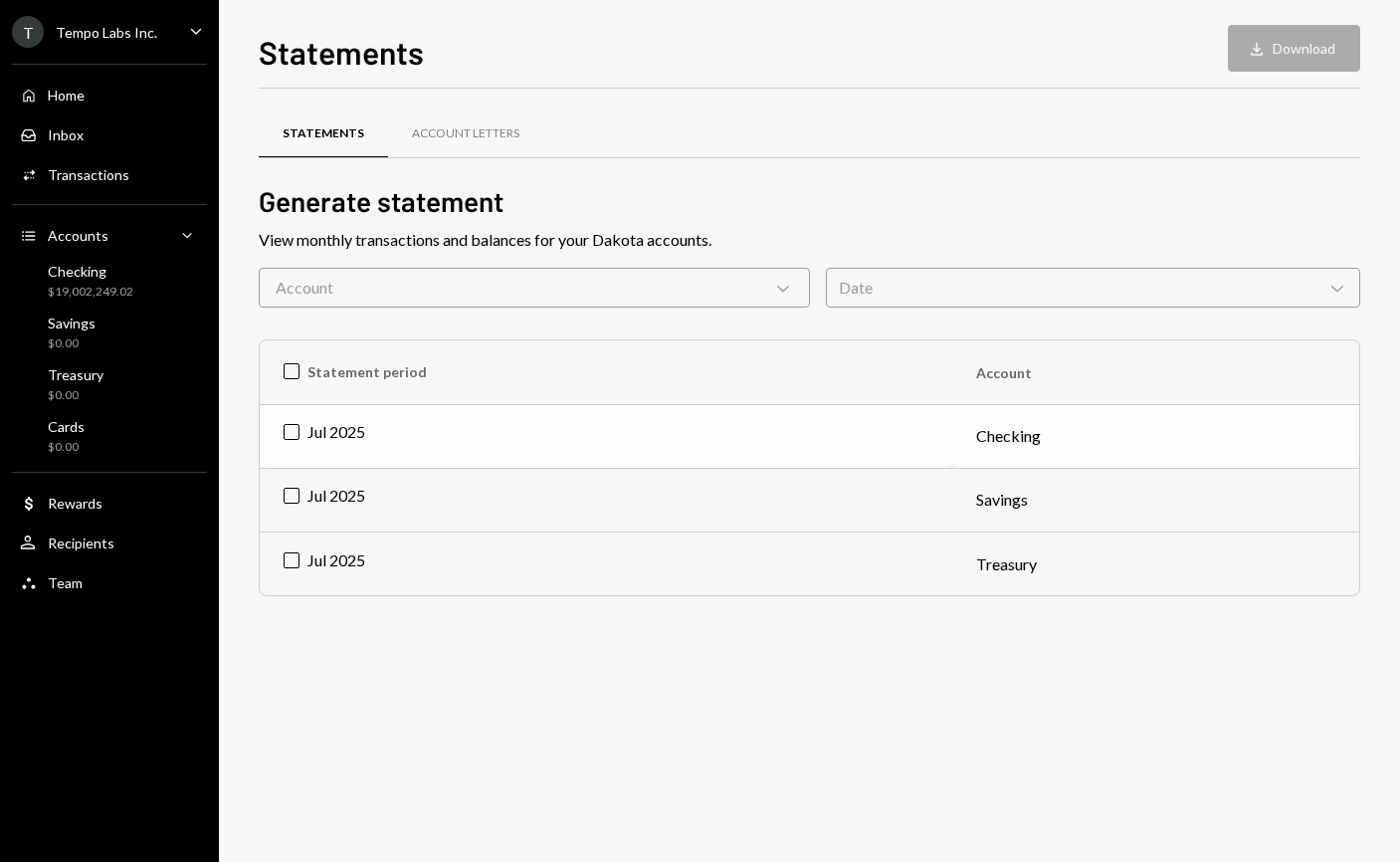 click on "Jul 2025" at bounding box center [606, 436] 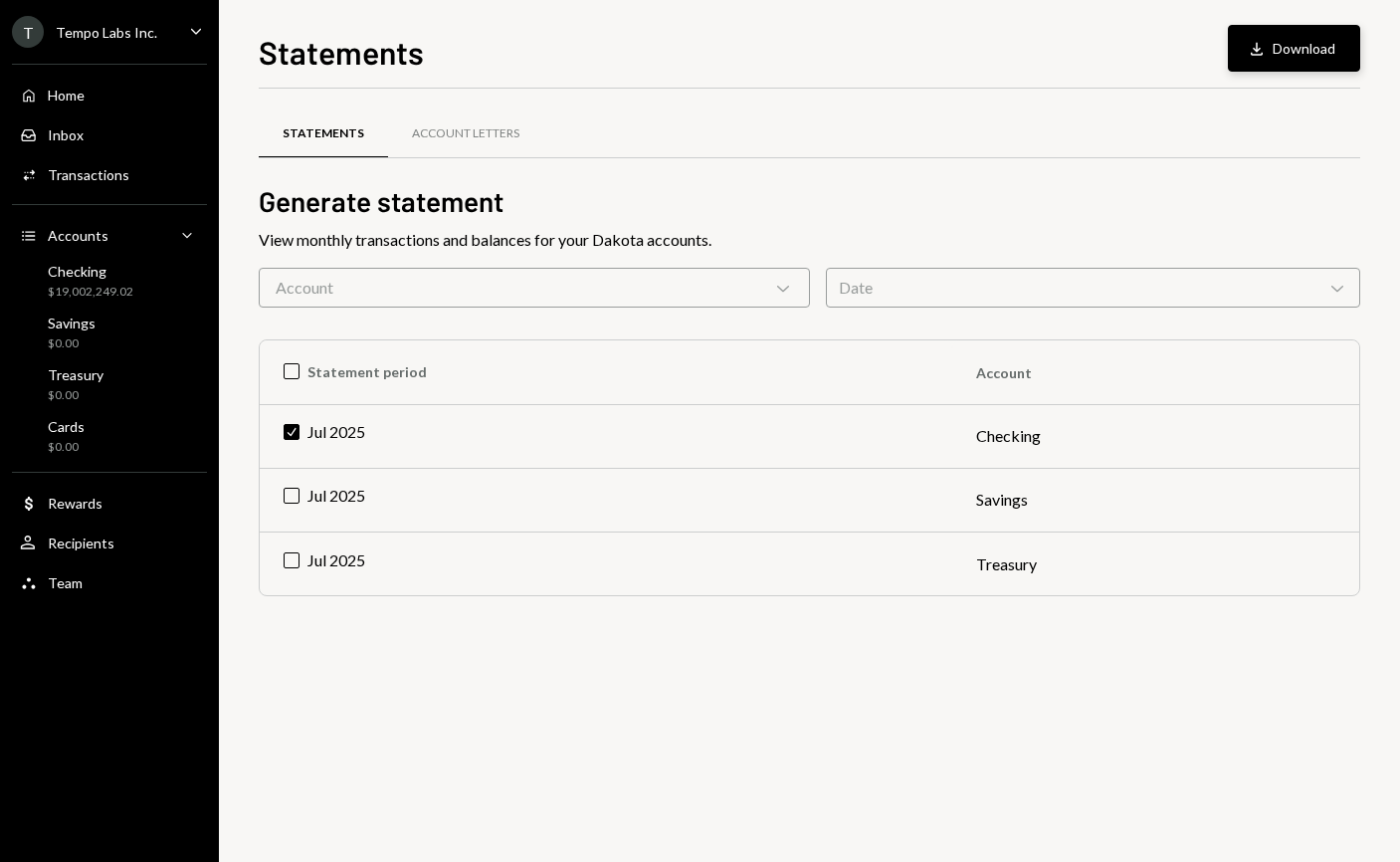 click on "Download Download" at bounding box center (1294, 48) 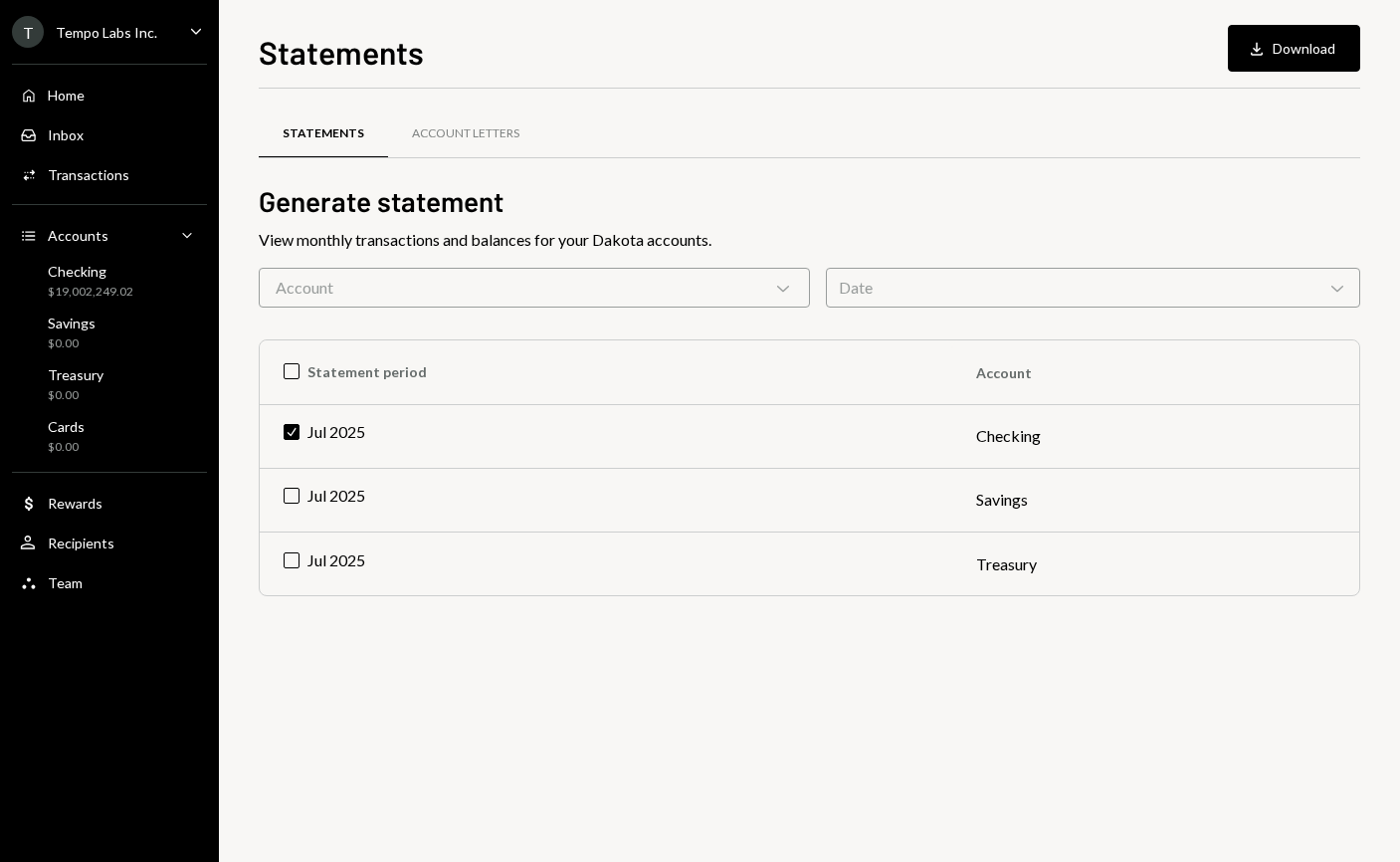 click on "T Tempo Labs Inc. Caret Down" at bounding box center [109, 32] 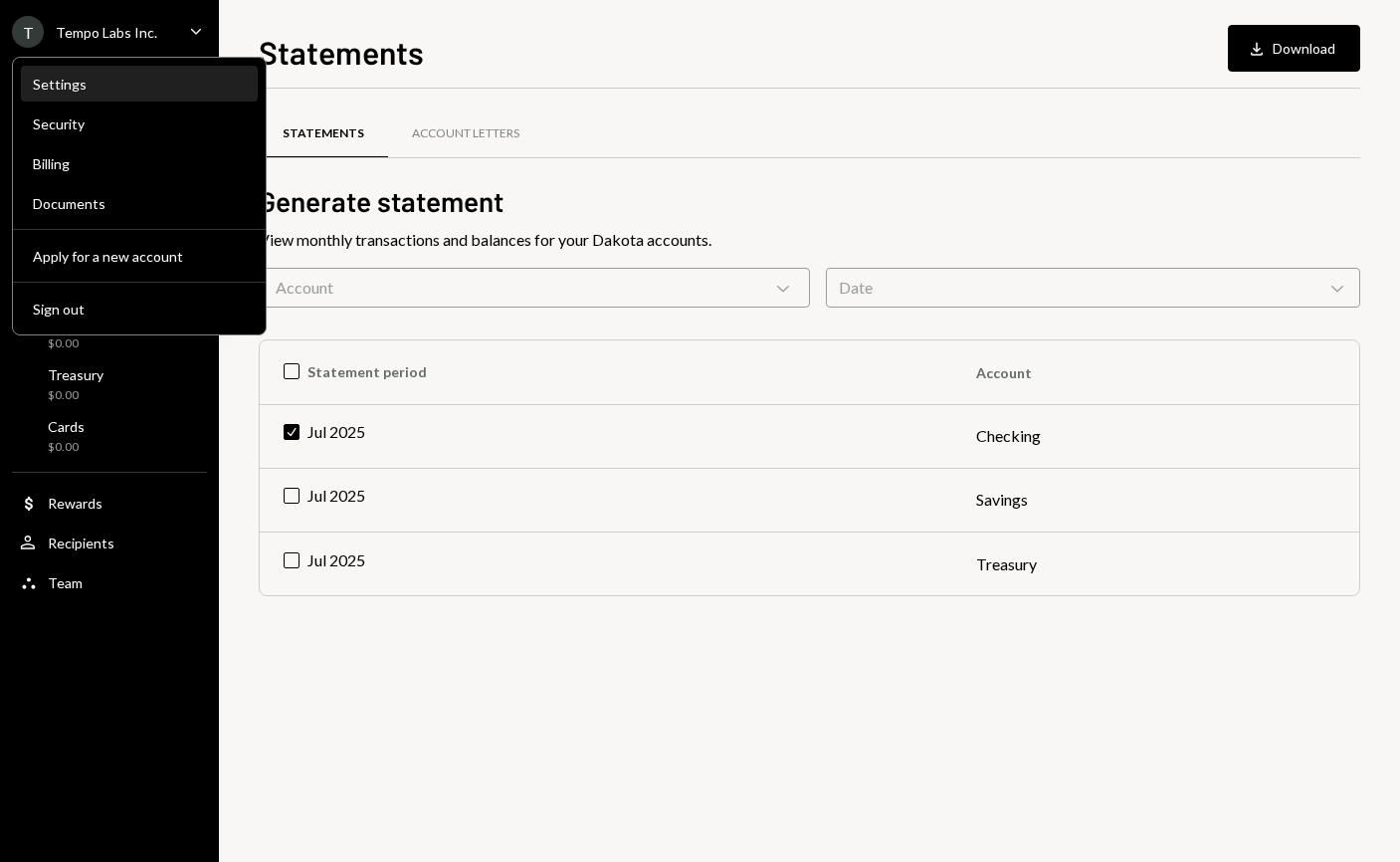 click on "Settings" at bounding box center [139, 84] 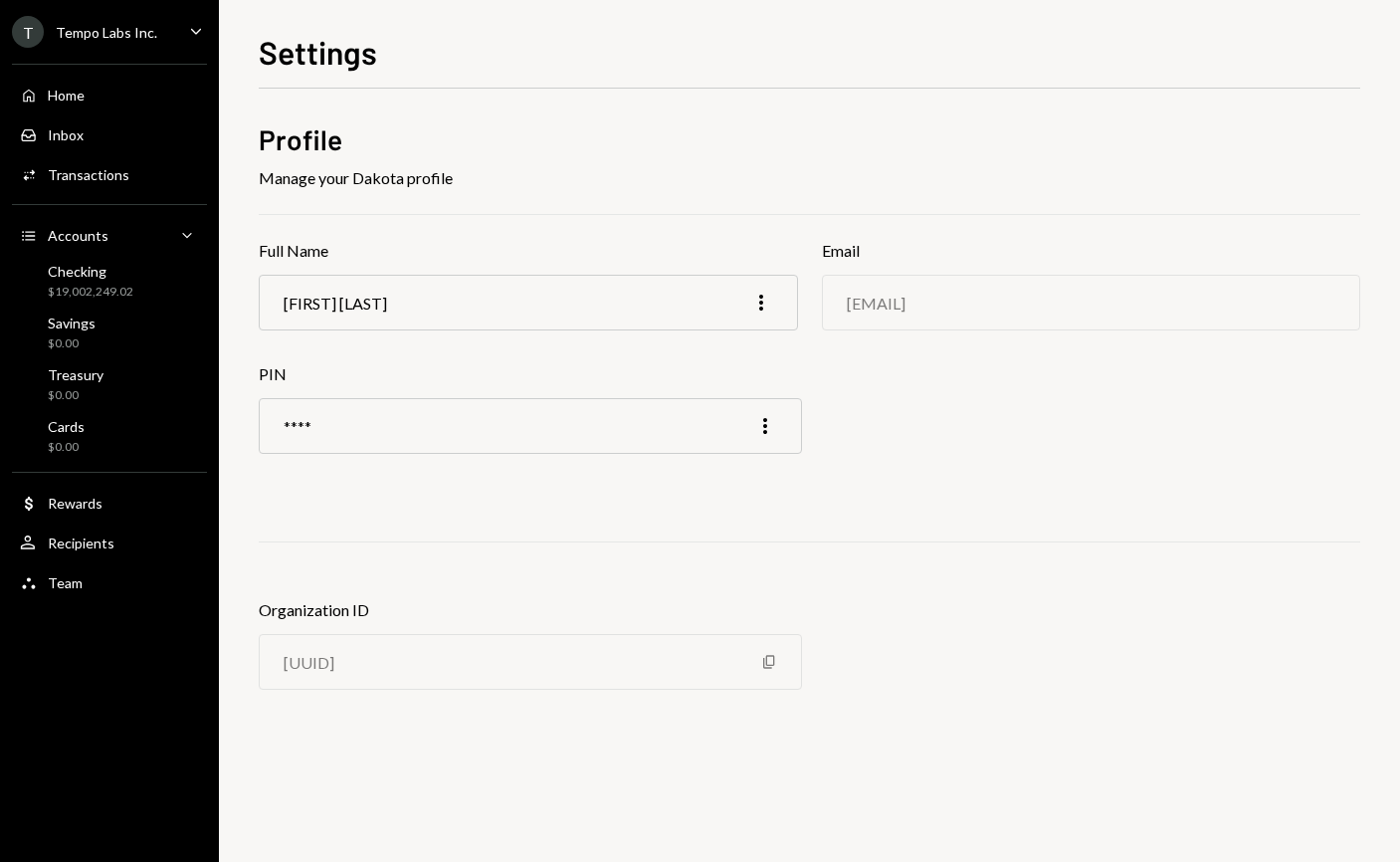 click on "T Tempo Labs Inc. Caret Down" at bounding box center [109, 32] 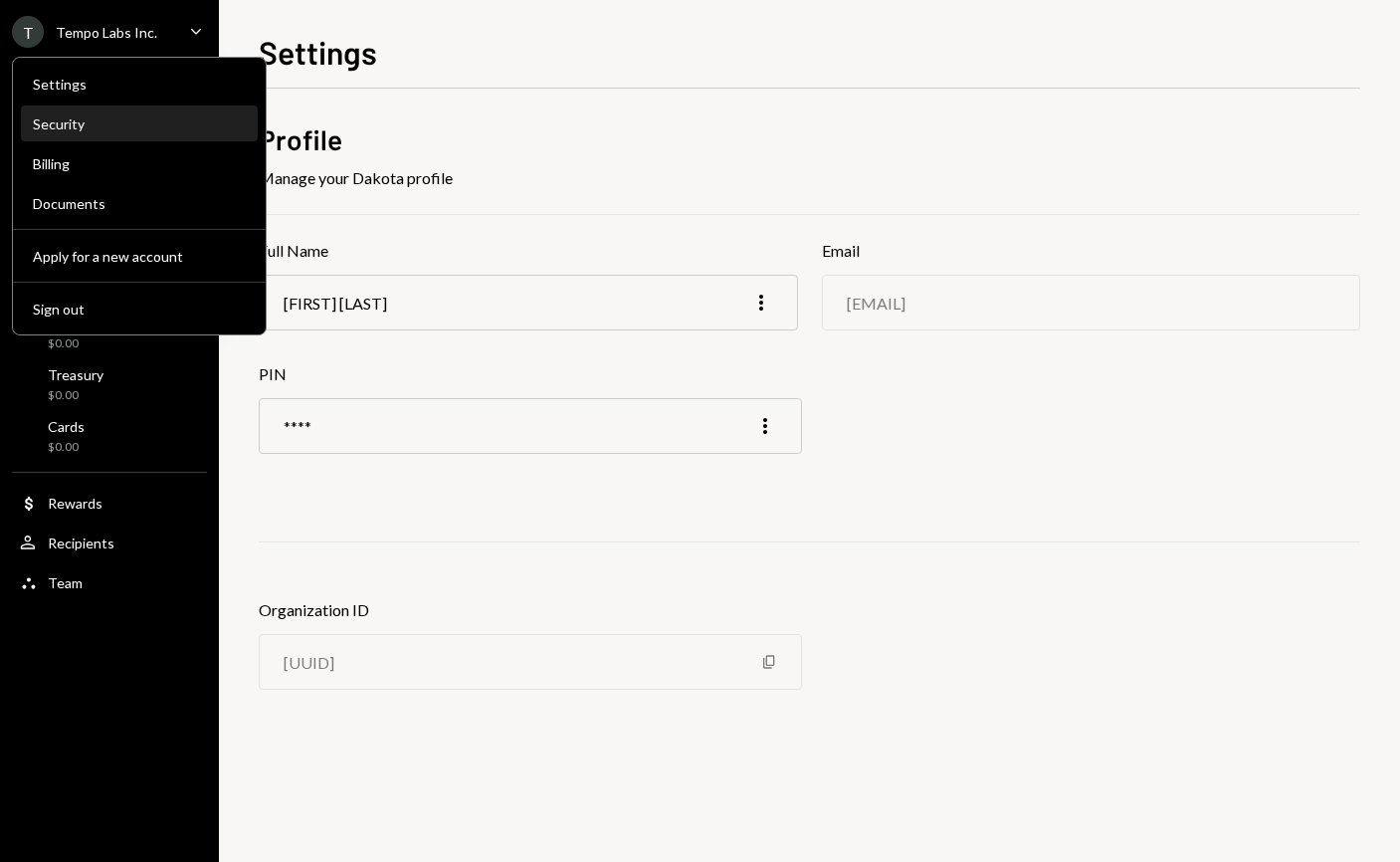click on "Security" at bounding box center (139, 123) 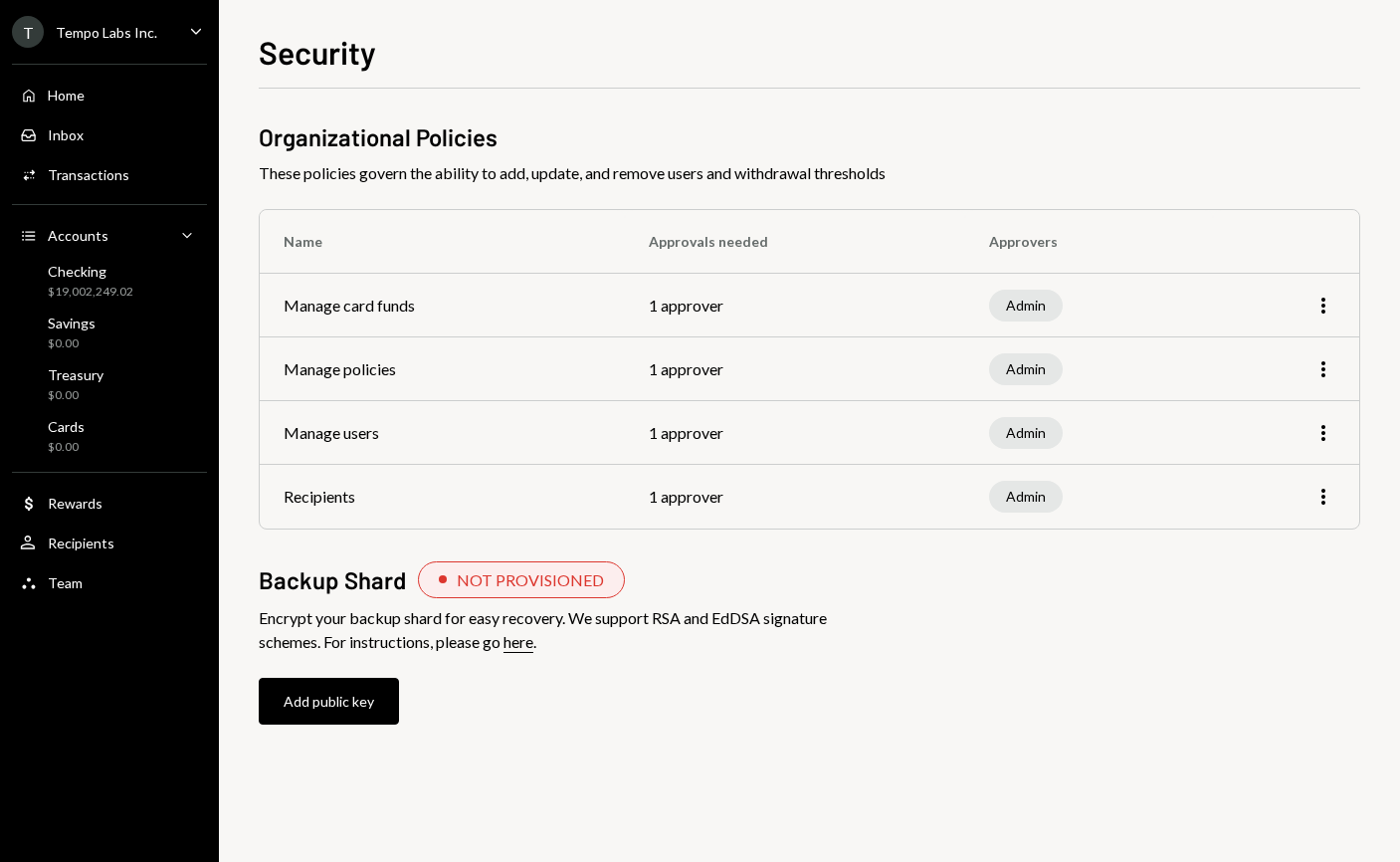 click on "Caret Down" 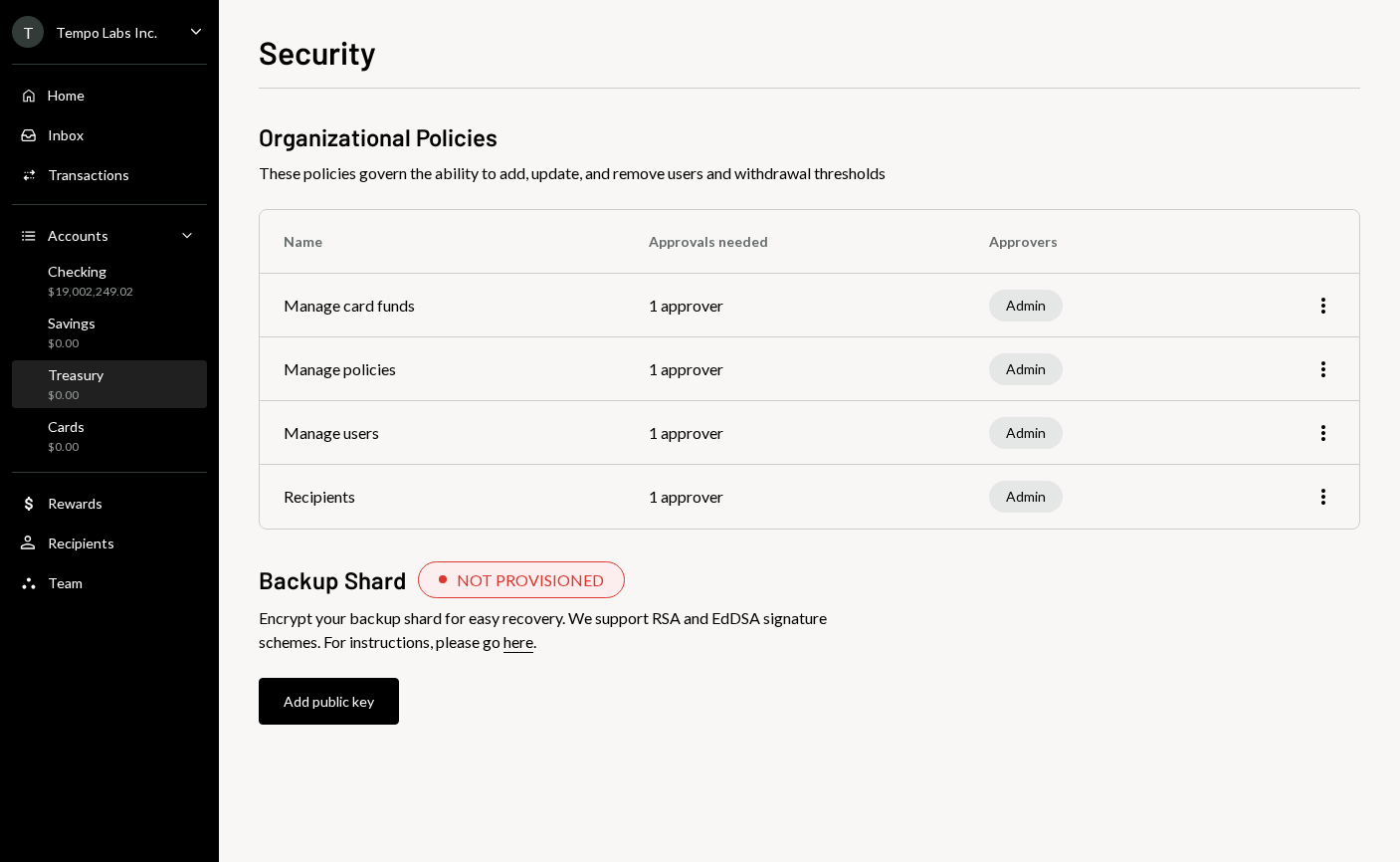 click on "Treasury $0.00" at bounding box center (109, 385) 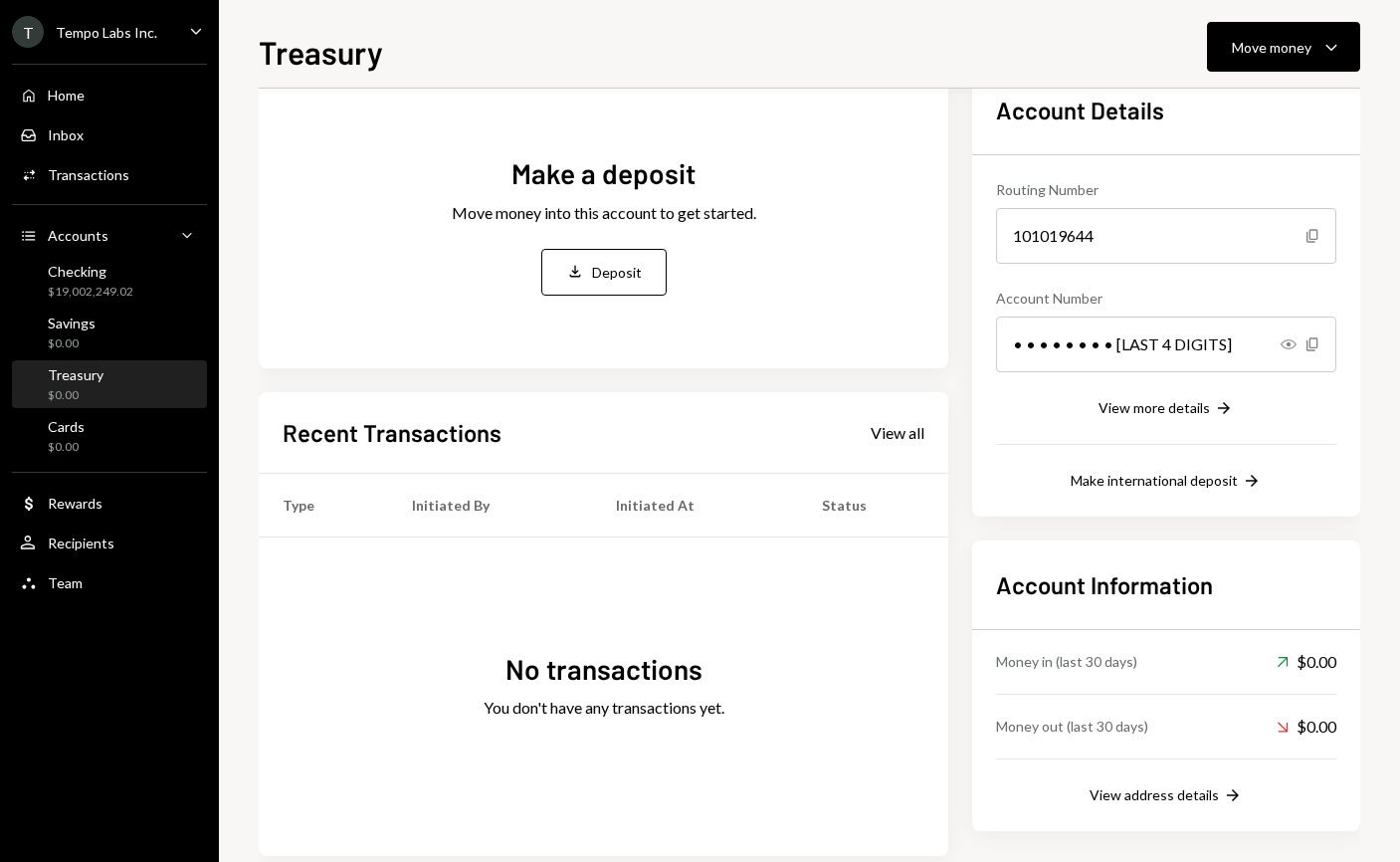 scroll, scrollTop: 118, scrollLeft: 0, axis: vertical 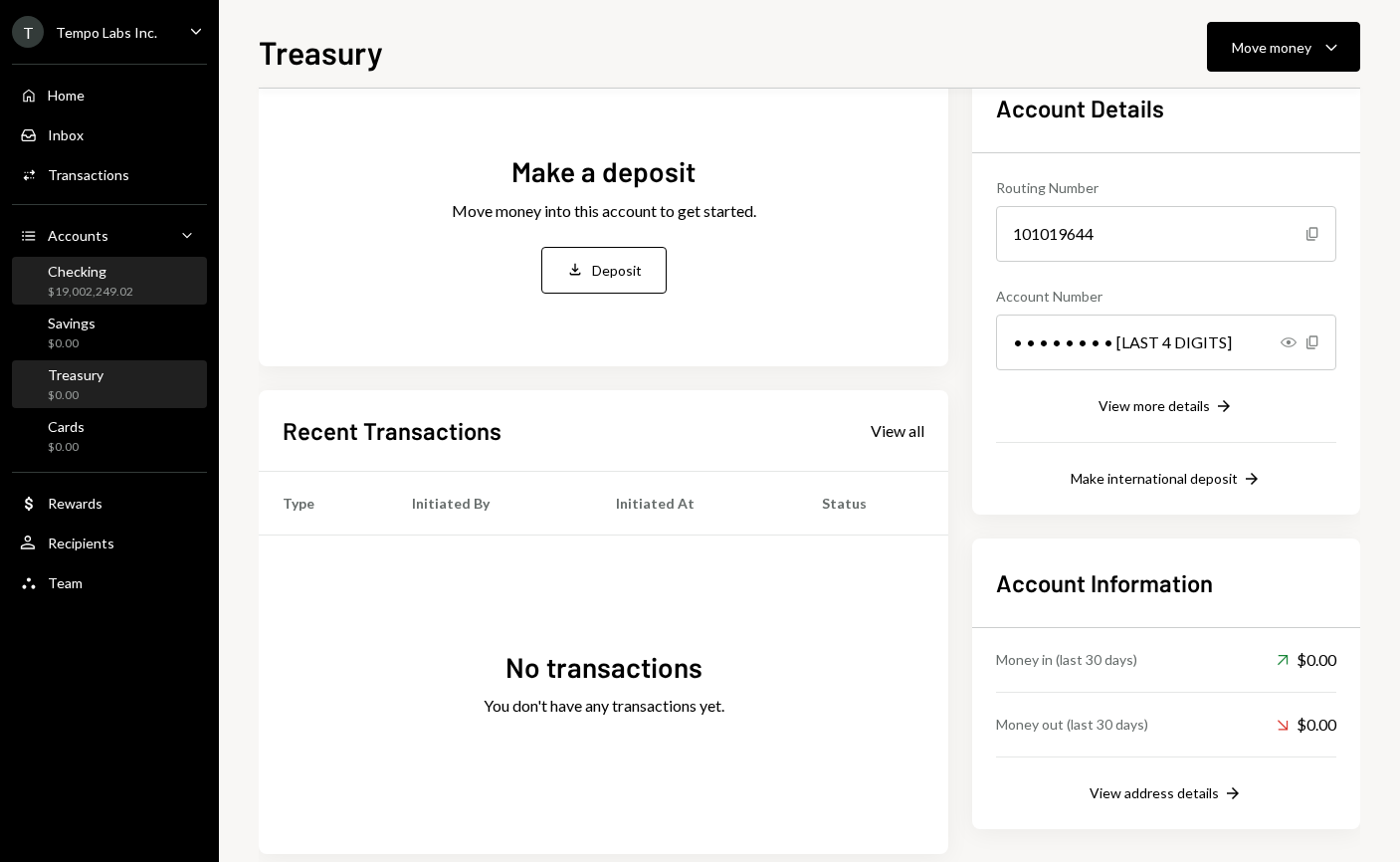 click on "Checking $19,002,249.02" at bounding box center [109, 282] 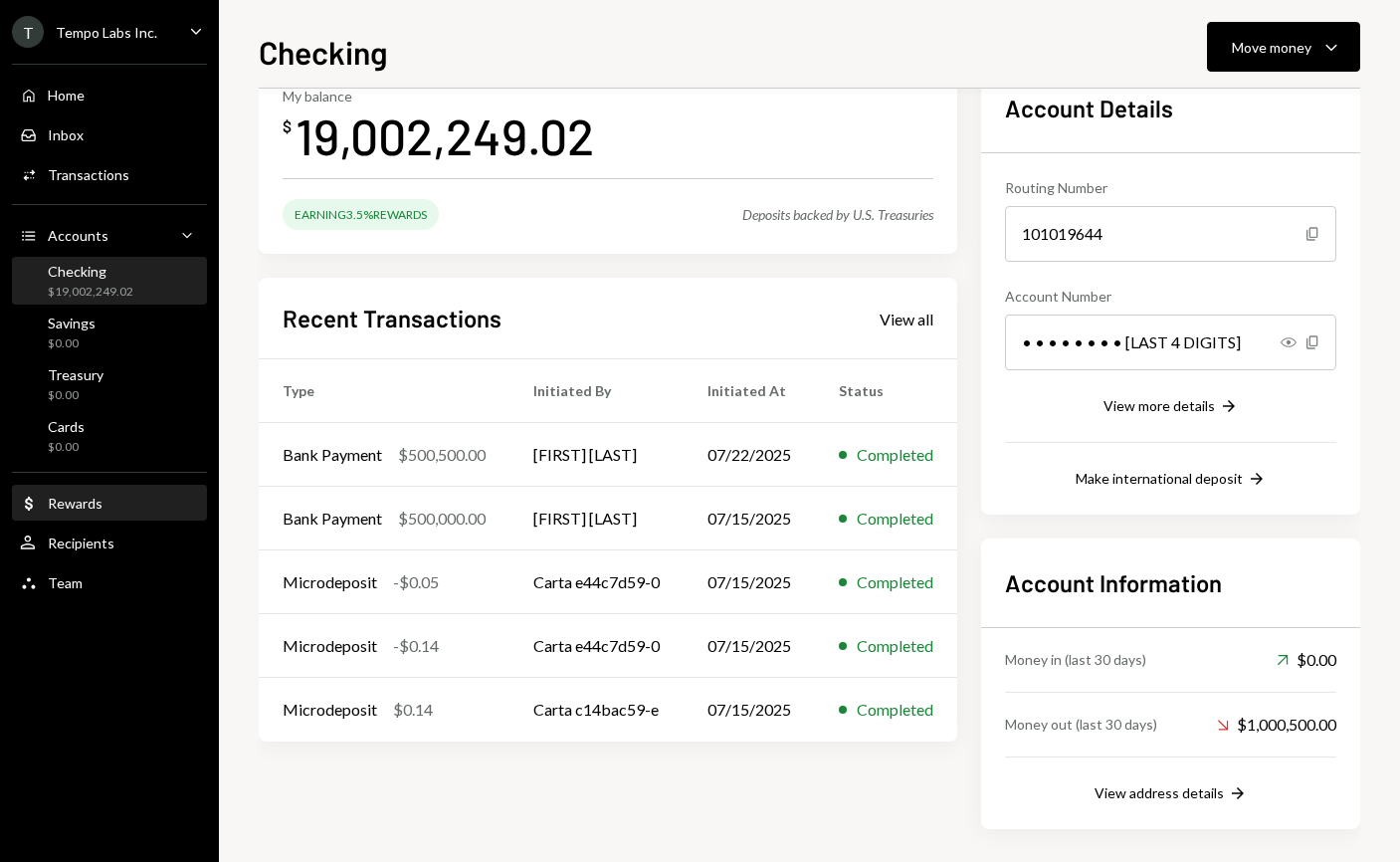 click on "Rewards" at bounding box center (75, 503) 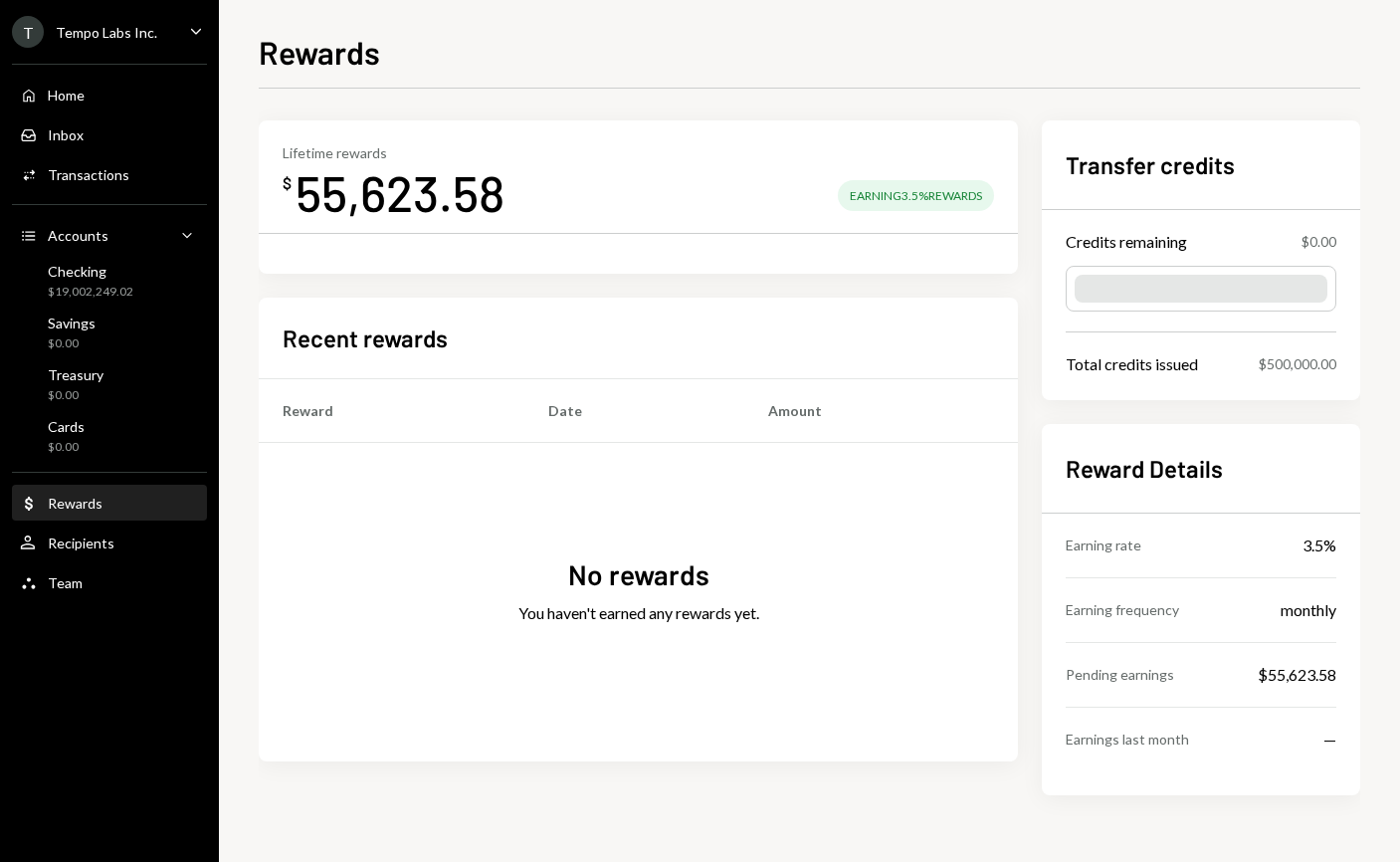 scroll, scrollTop: 0, scrollLeft: 0, axis: both 